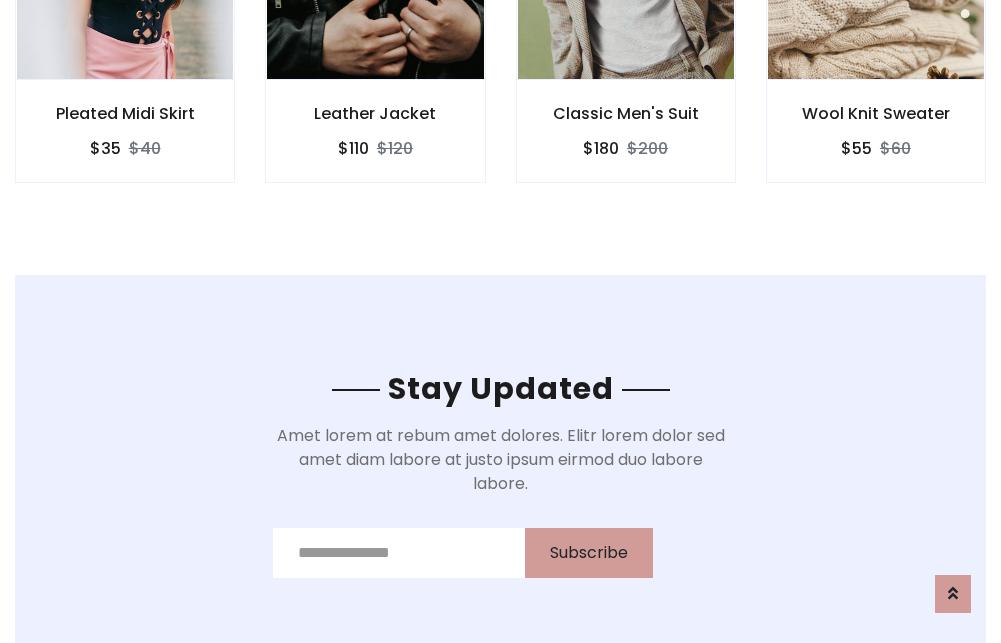 scroll, scrollTop: 3012, scrollLeft: 0, axis: vertical 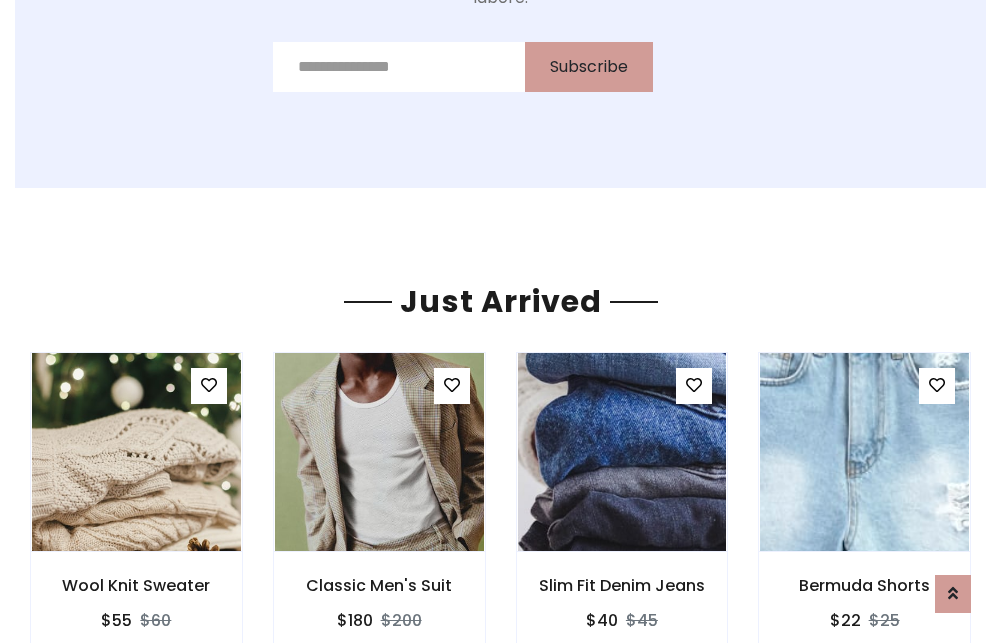 click on "Classic Men's Suit
$180
$200" at bounding box center [626, -441] 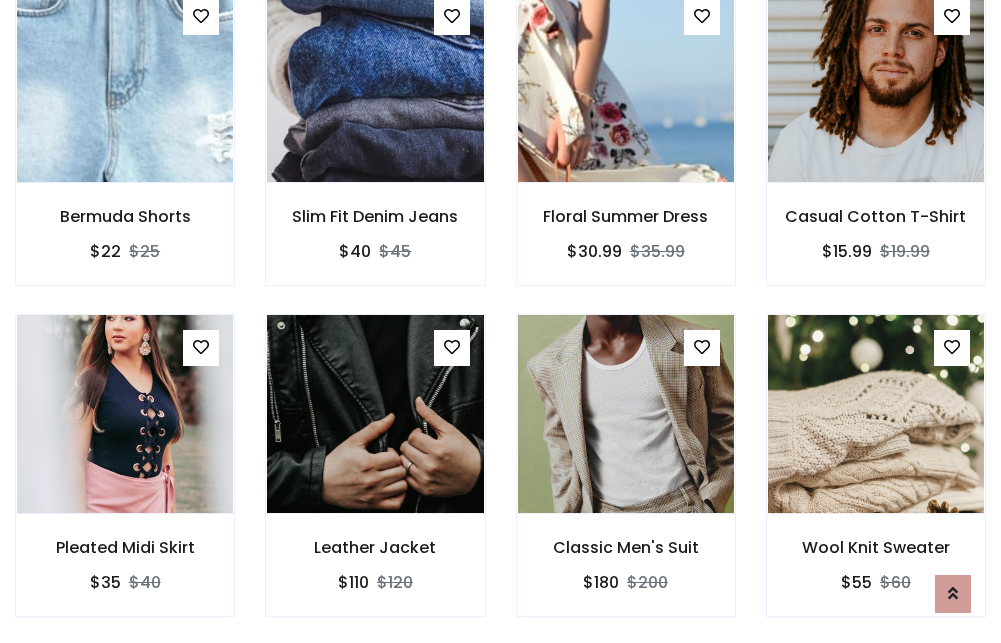 click on "Classic Men's Suit
$180
$200" at bounding box center (626, 479) 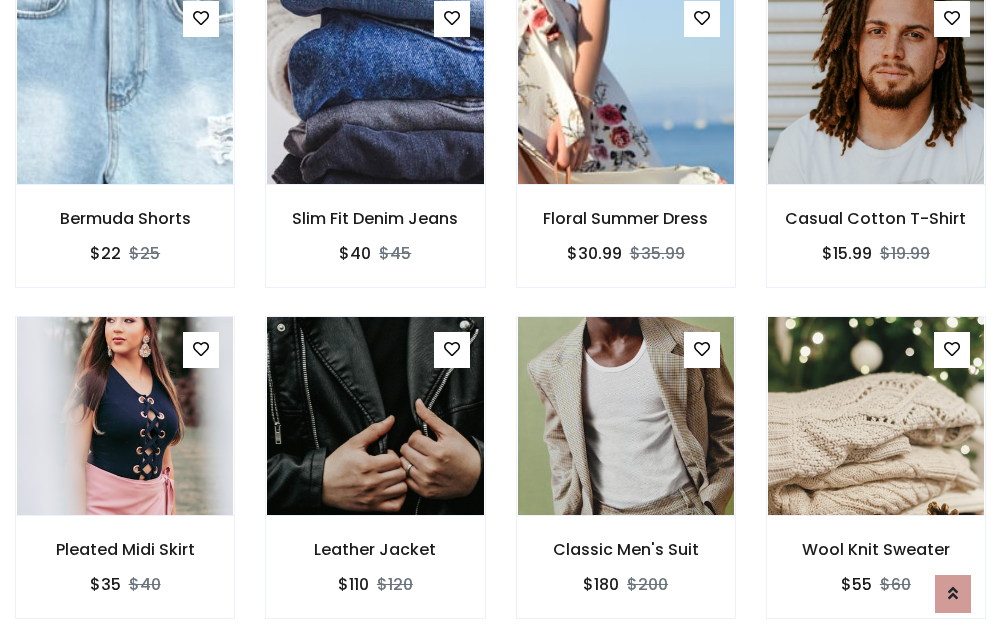 click on "Classic Men's Suit
$180
$200" at bounding box center [626, 481] 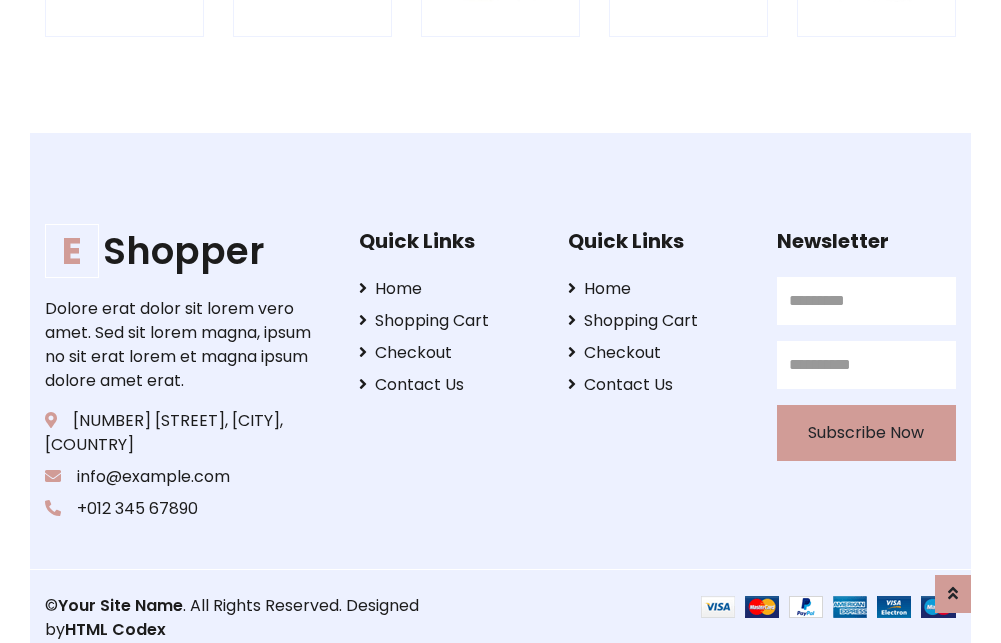 scroll, scrollTop: 3807, scrollLeft: 0, axis: vertical 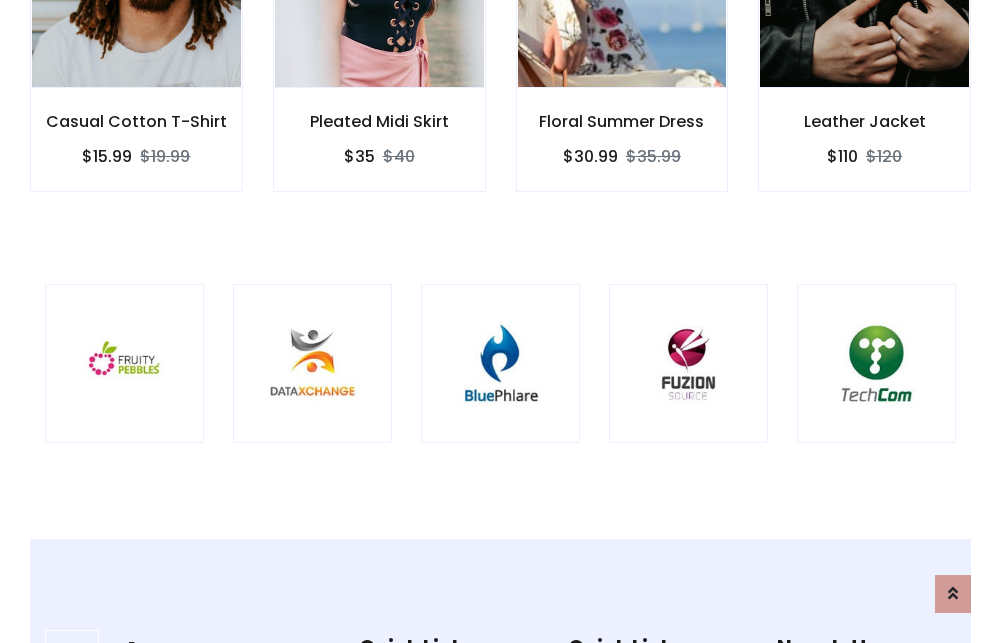 click at bounding box center [500, 363] 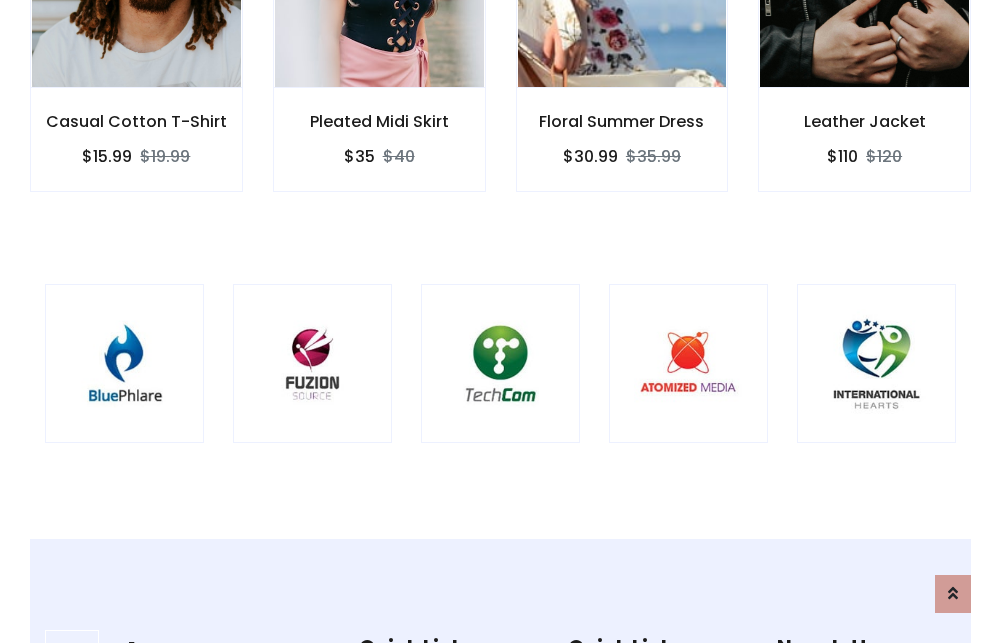 click at bounding box center [500, 363] 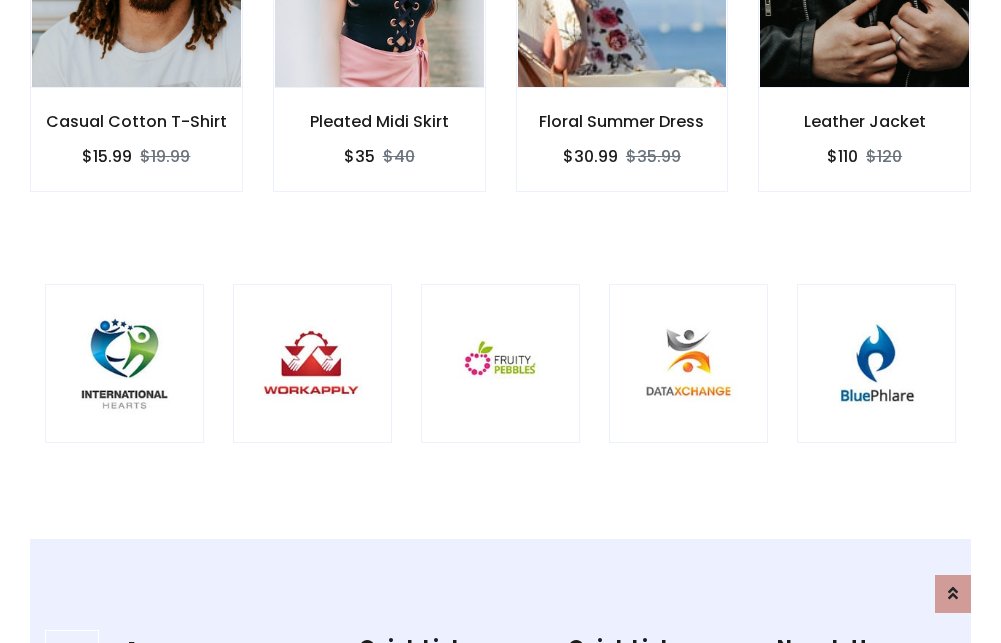 click at bounding box center (500, 363) 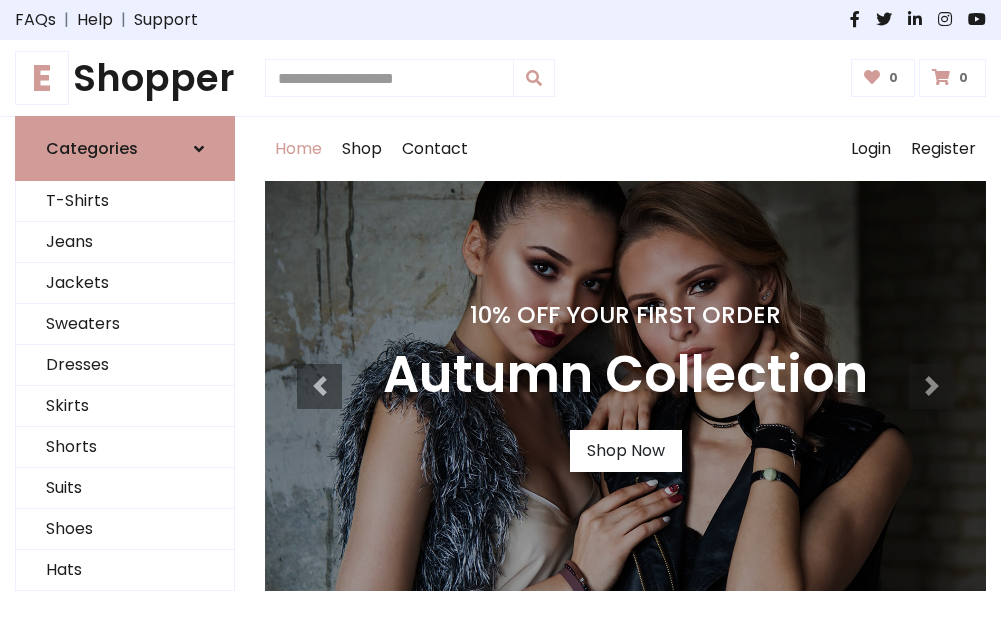 scroll, scrollTop: 0, scrollLeft: 0, axis: both 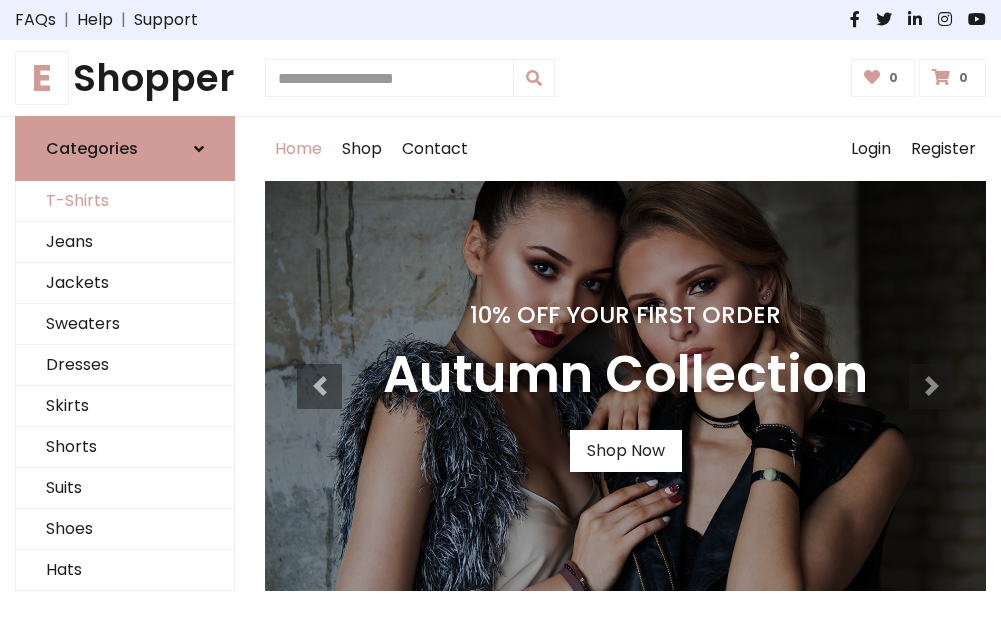 click on "T-Shirts" at bounding box center (125, 201) 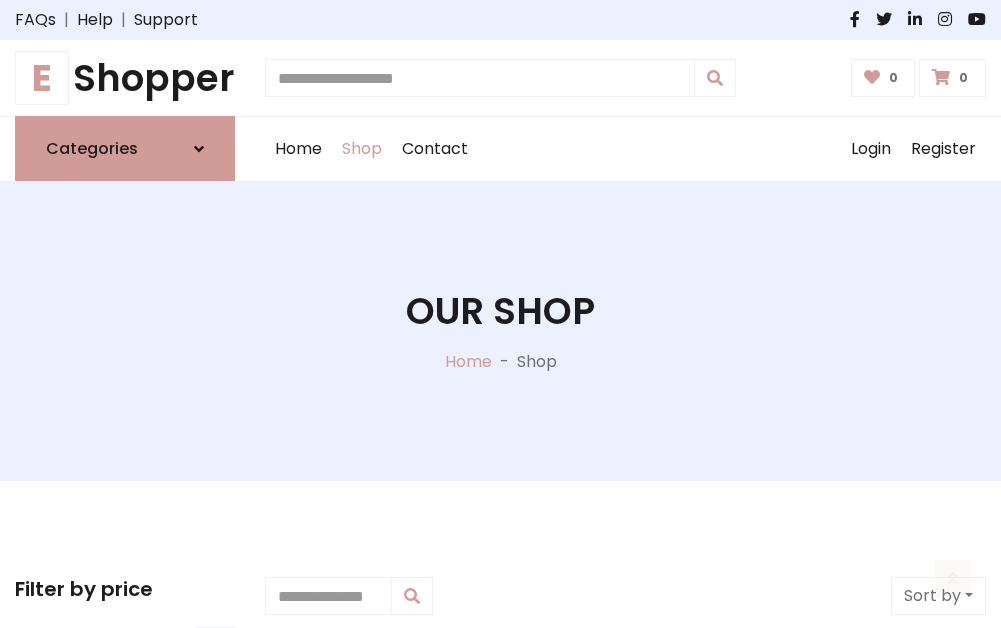 scroll, scrollTop: 802, scrollLeft: 0, axis: vertical 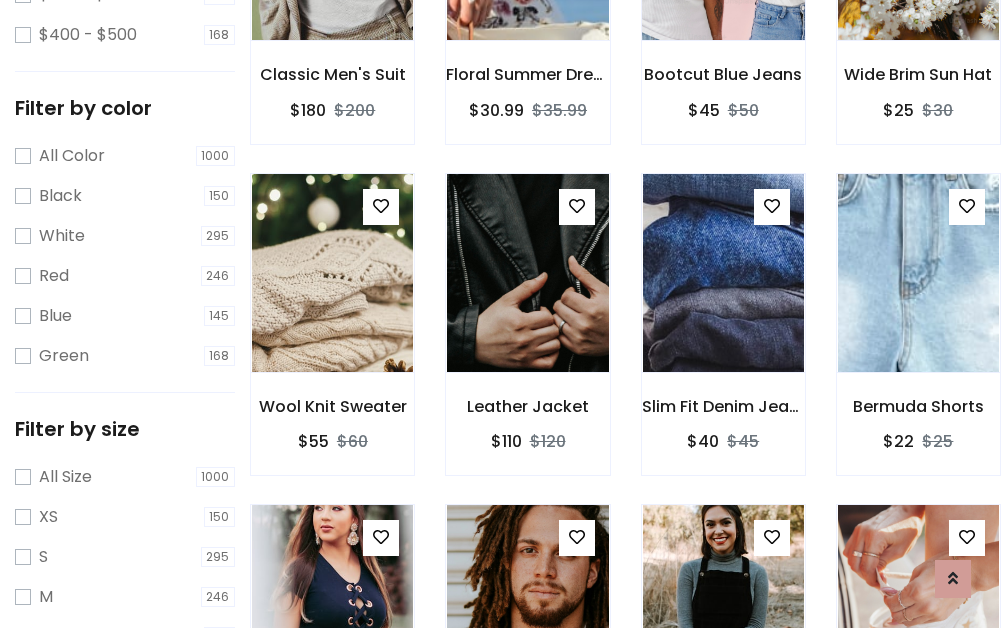 click at bounding box center [723, -59] 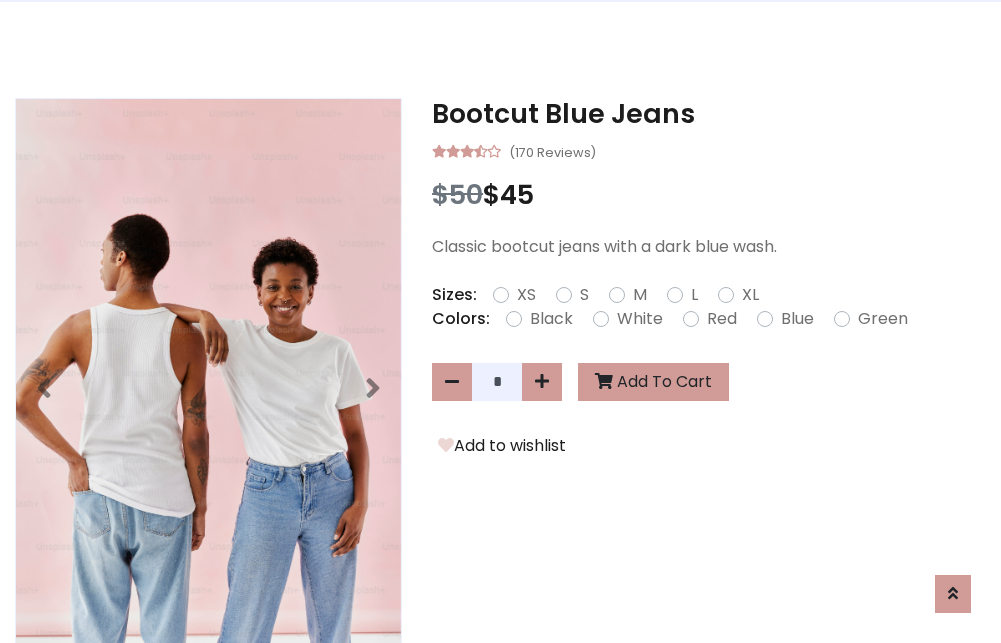 scroll, scrollTop: 0, scrollLeft: 0, axis: both 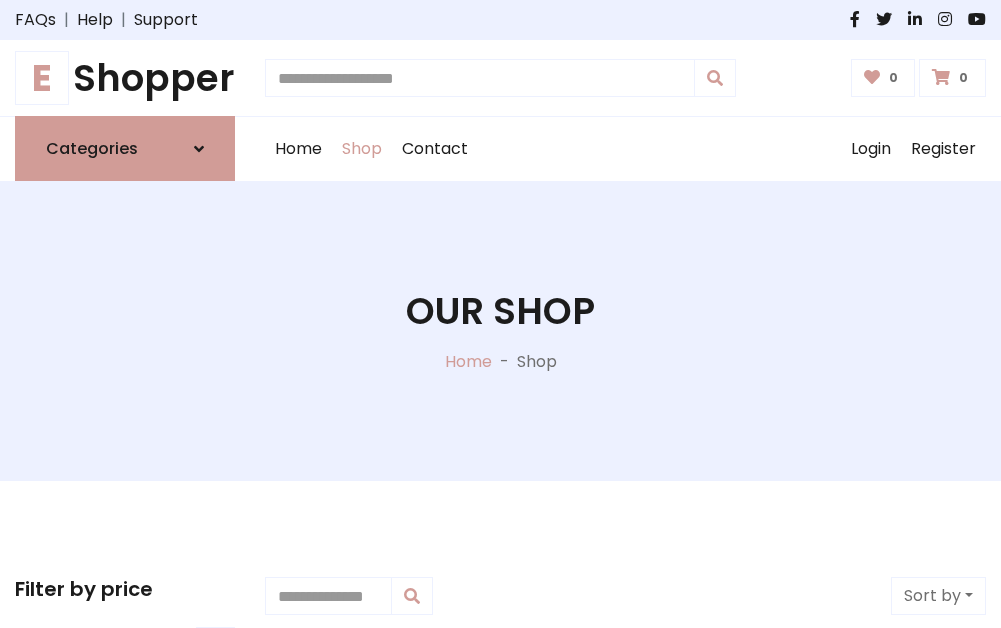 click on "E Shopper" at bounding box center (125, 78) 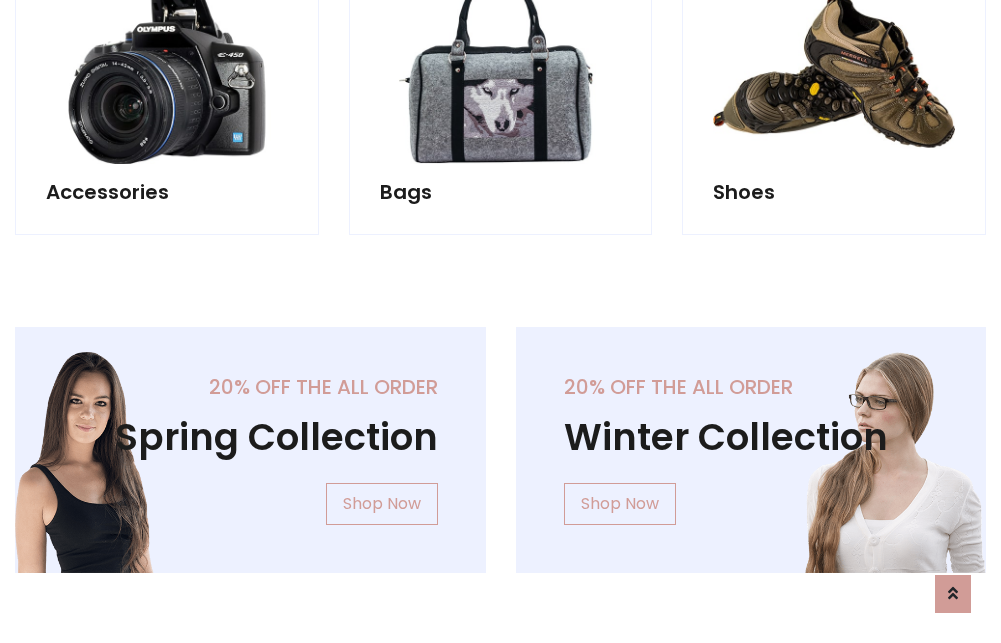 scroll, scrollTop: 1943, scrollLeft: 0, axis: vertical 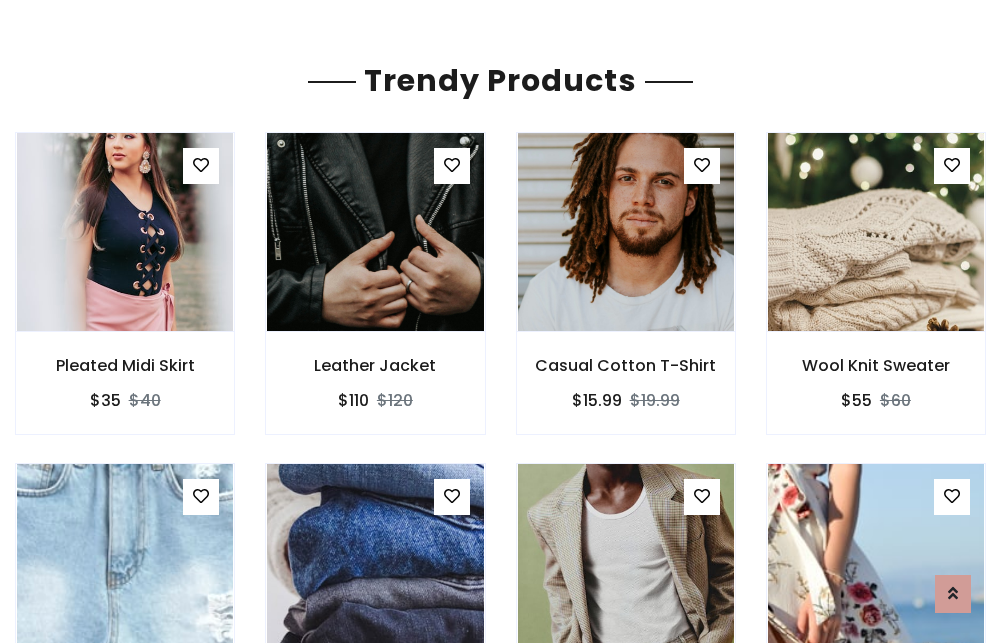 click on "Shop" at bounding box center [362, -1794] 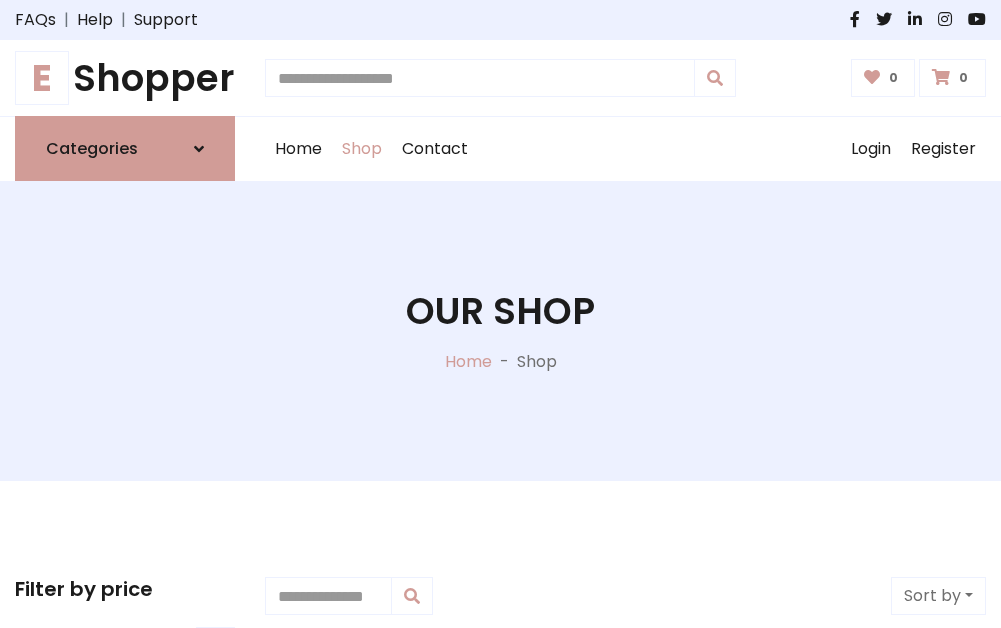 scroll, scrollTop: 0, scrollLeft: 0, axis: both 